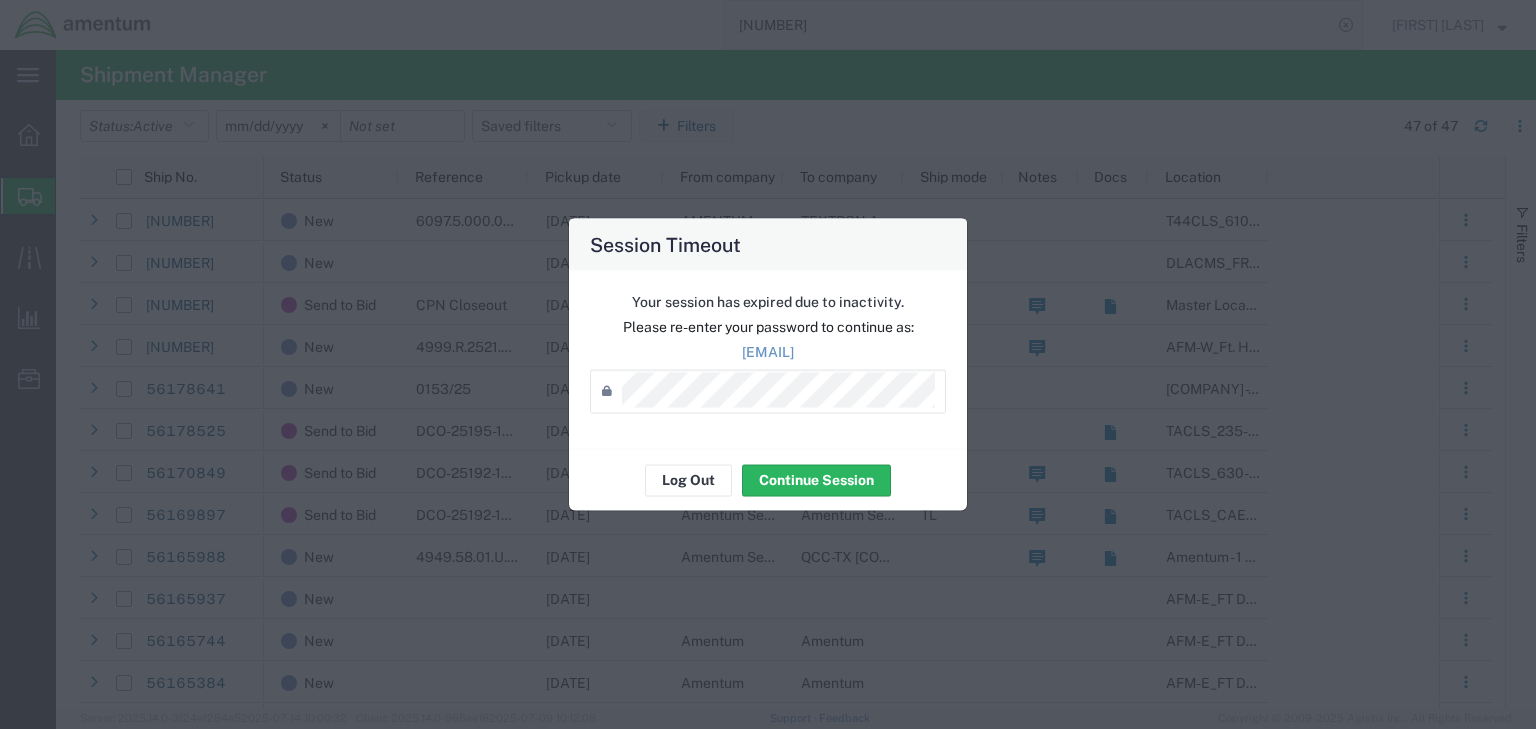 scroll, scrollTop: 0, scrollLeft: 0, axis: both 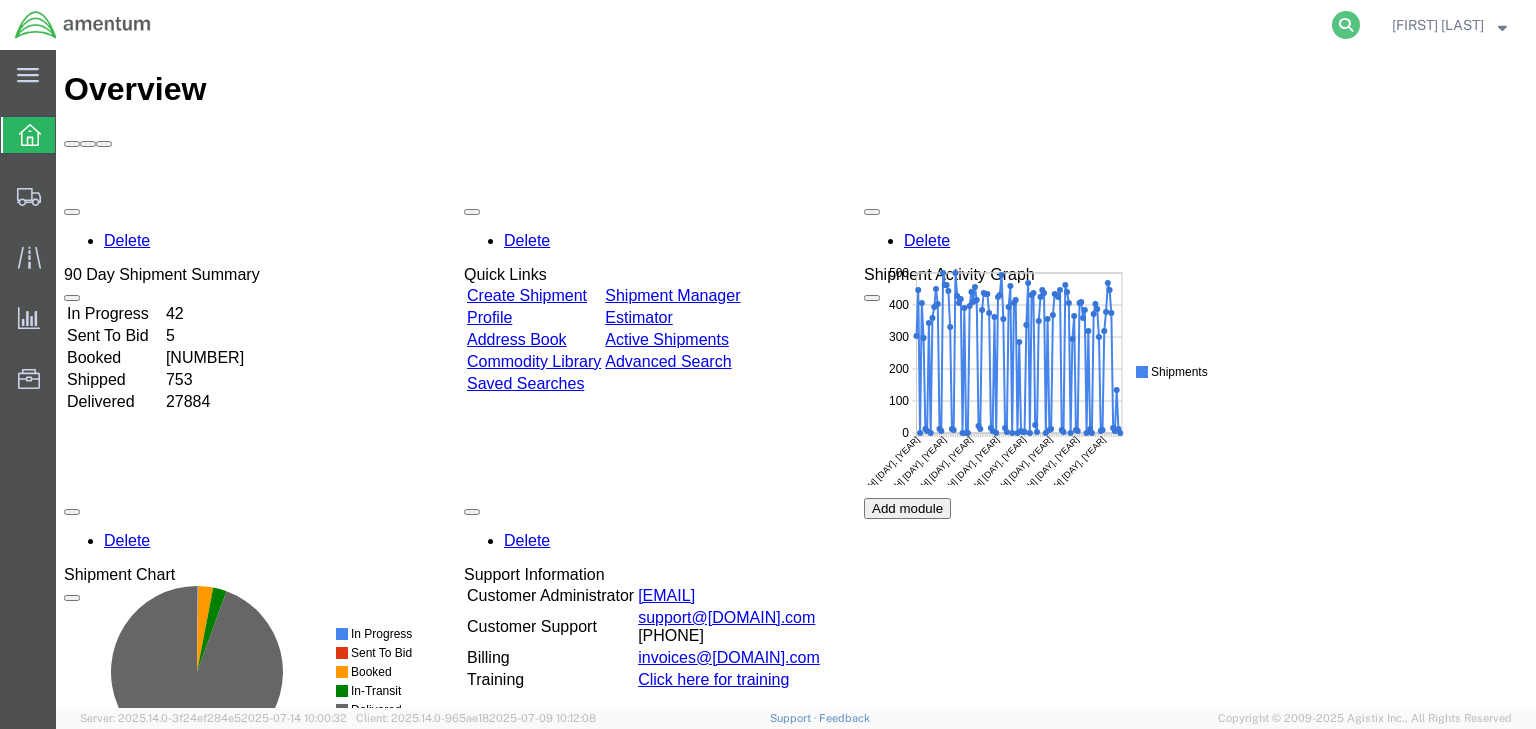 click 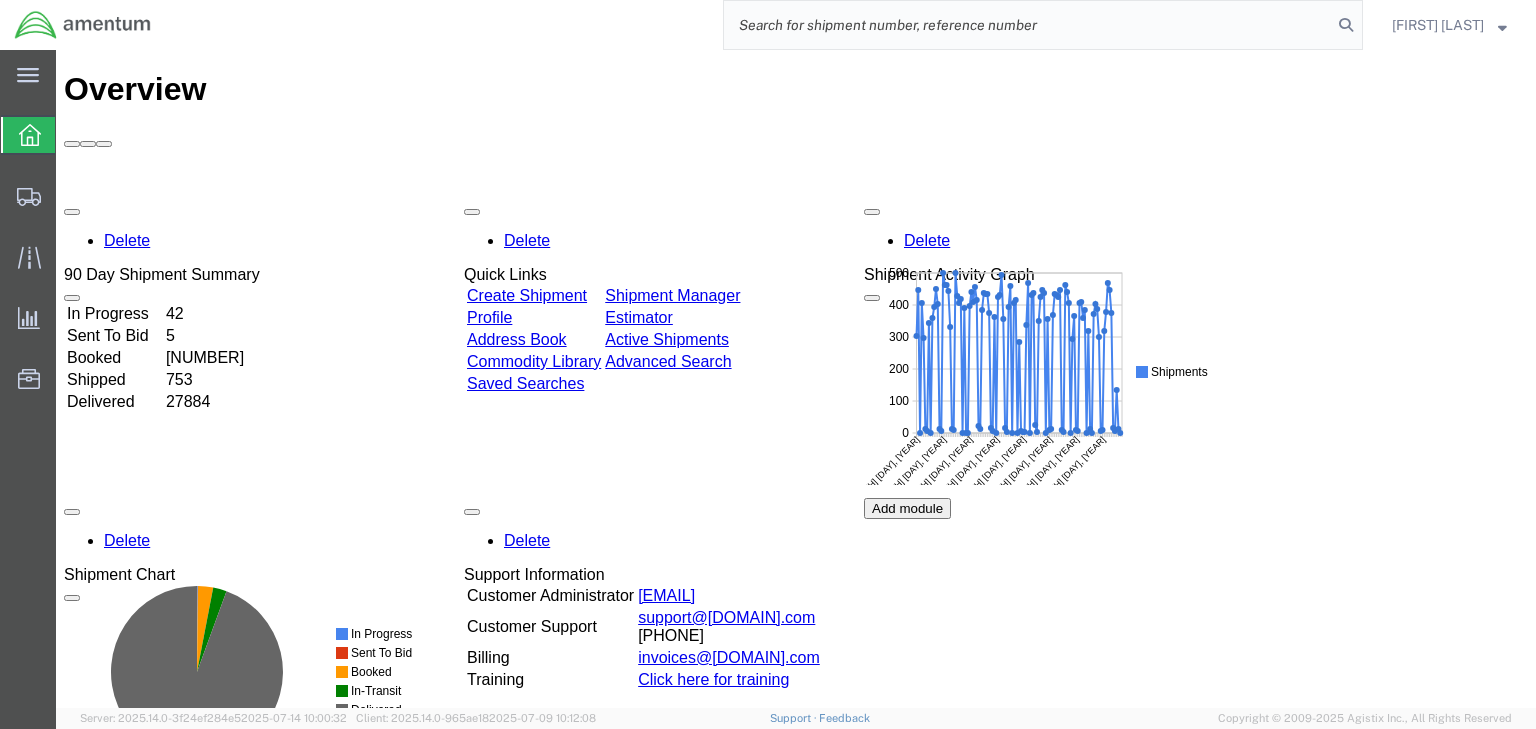 paste on "[NUMBER]" 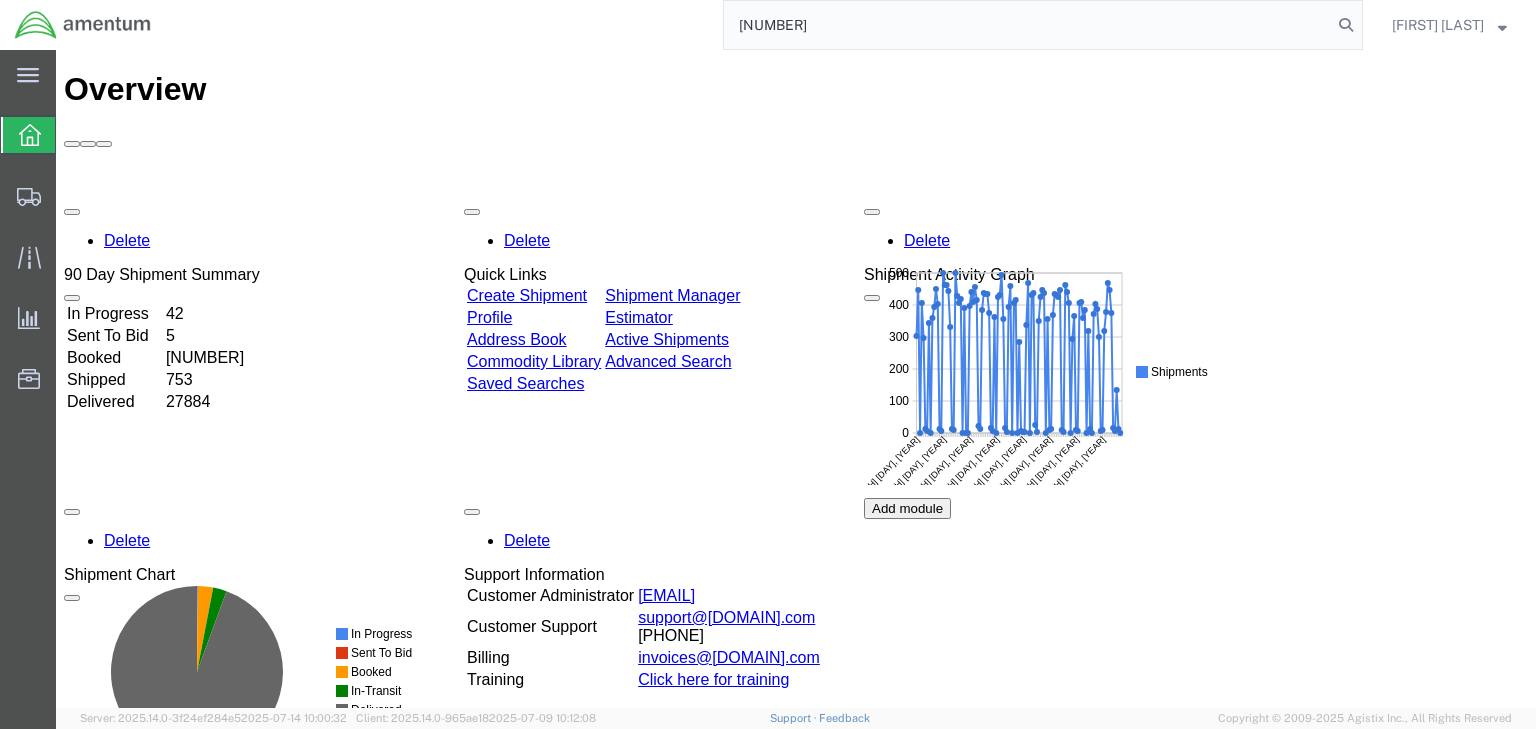 type on "[NUMBER]" 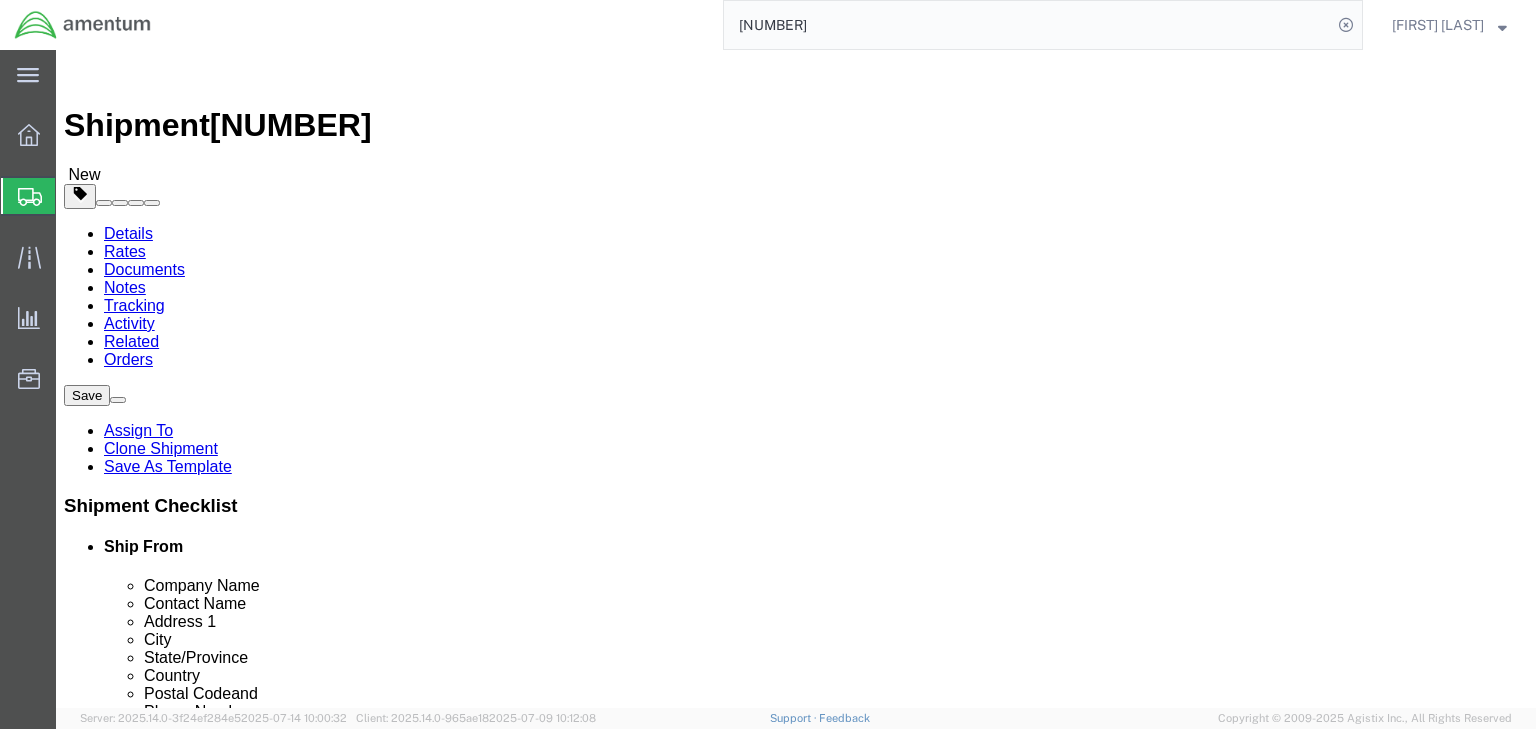 select on "49917" 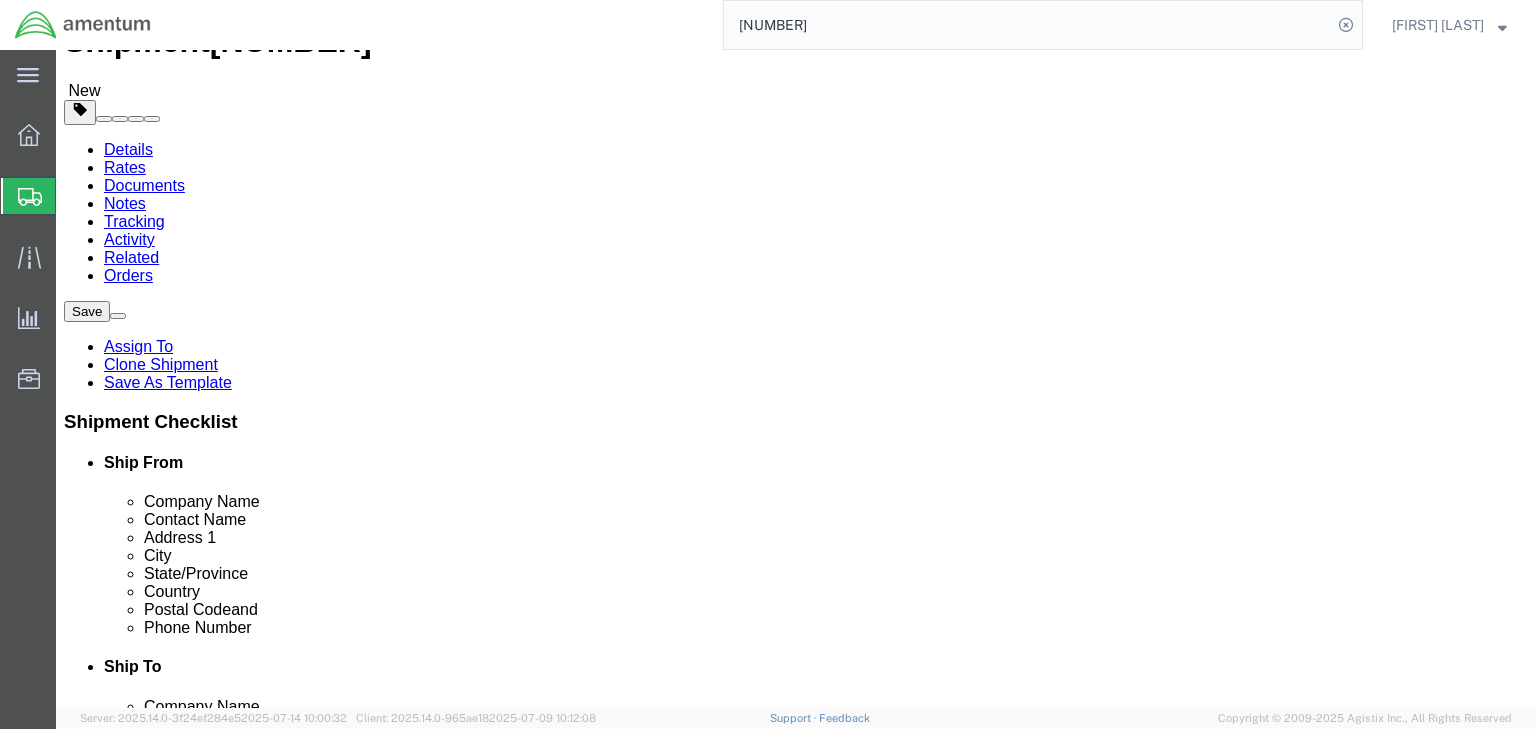 scroll, scrollTop: 181, scrollLeft: 0, axis: vertical 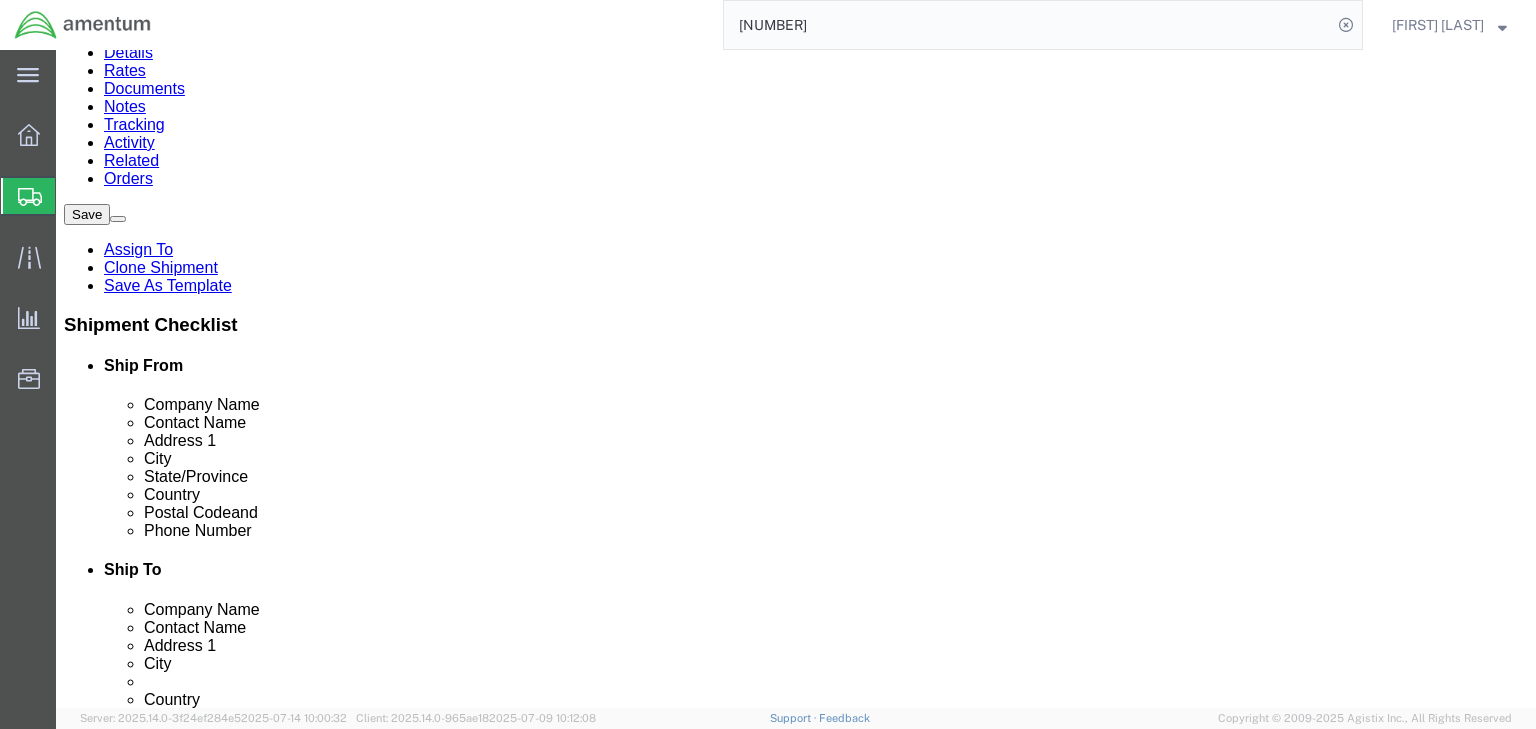 click on "1.00 Each" 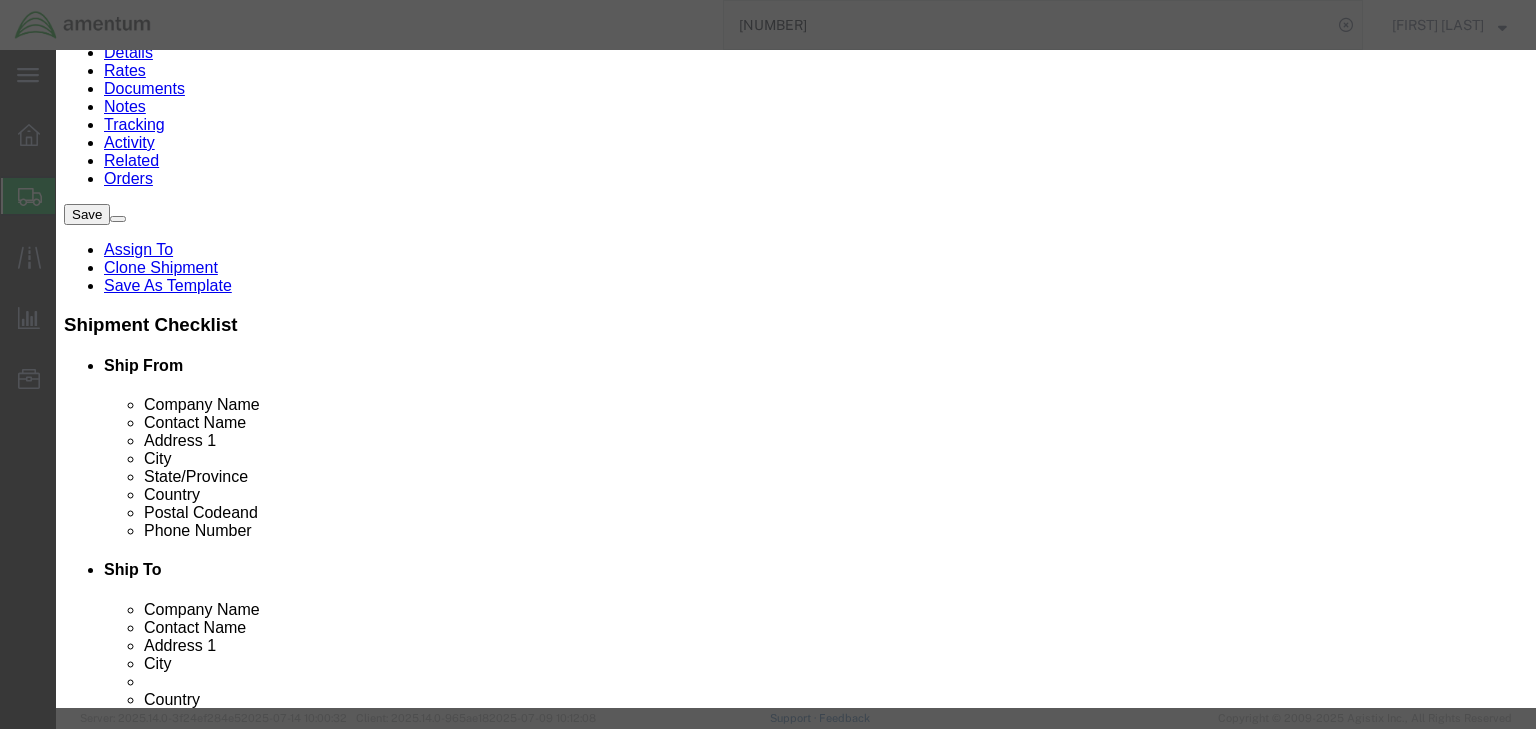 scroll, scrollTop: 524, scrollLeft: 0, axis: vertical 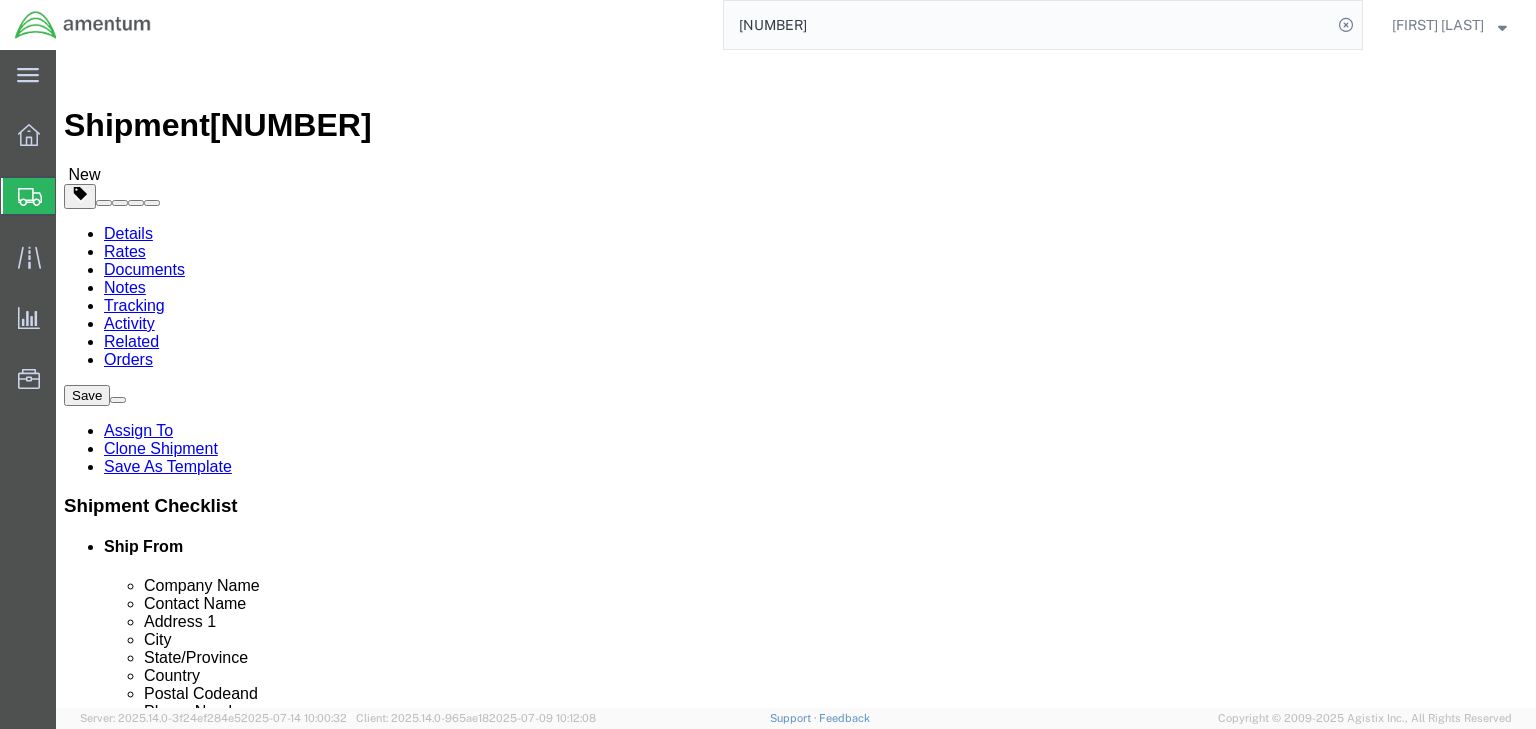 click 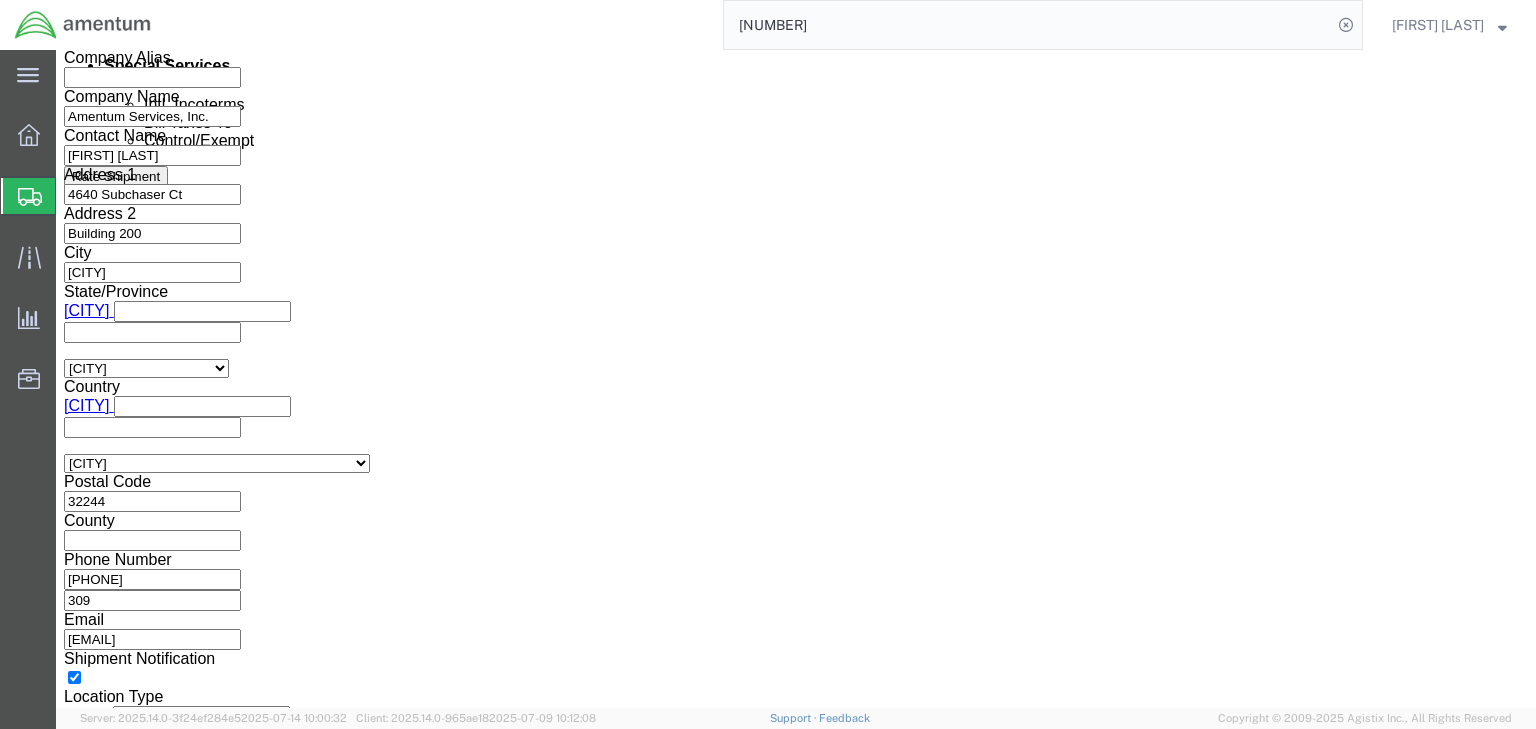 scroll, scrollTop: 1440, scrollLeft: 0, axis: vertical 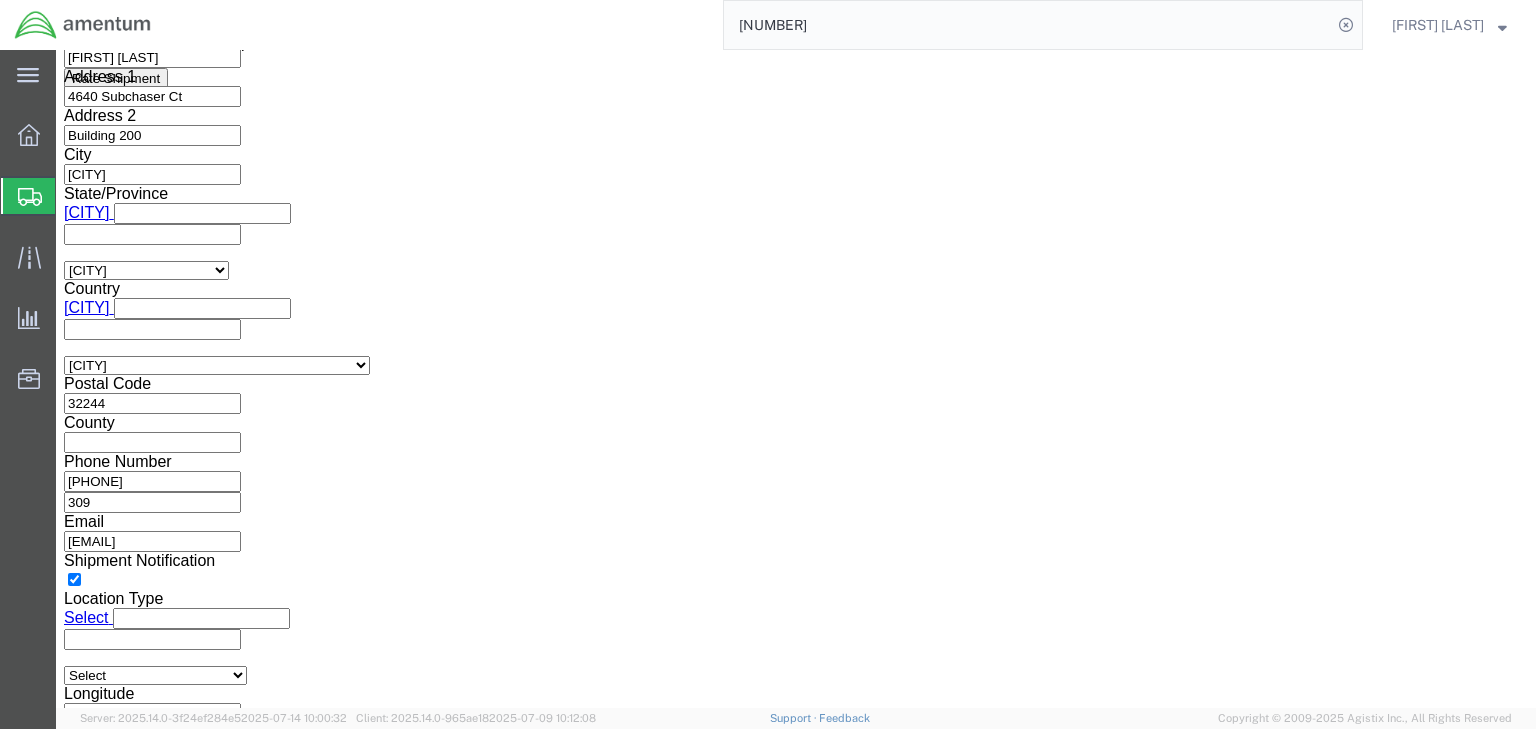 click on "Select ATF BIS DEA EPA FDA FTR ITAR OFAC Other (OPA)" 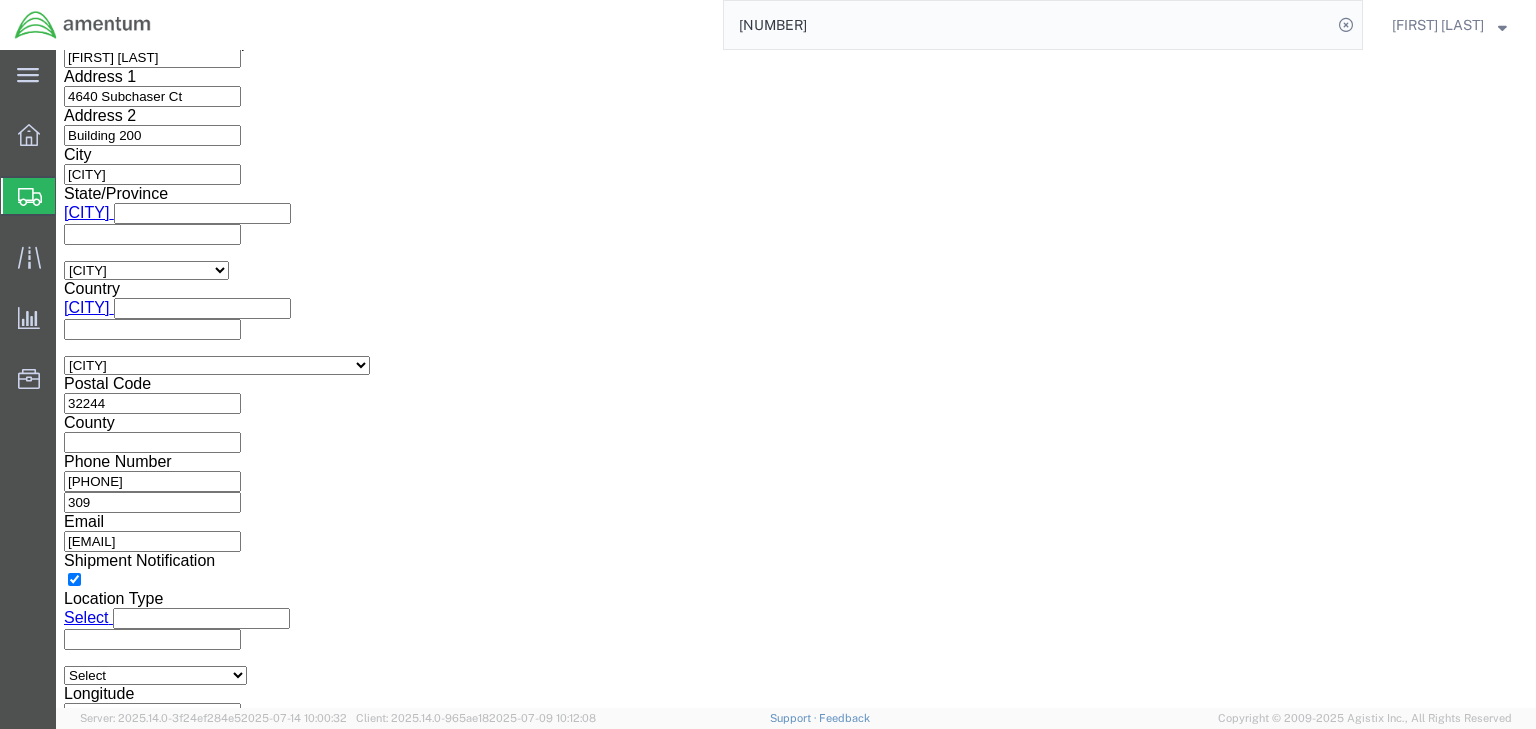 click on "Select 123.11B 123.12 123.13 123.16B1 123.16B2 123.16B3 123.16B4 123.16B5 123.16B9 123.17A 123.17B 123.17C 123.17D 123.17E 123.17F 123.17G 123.18A1 123.18A2 123.18A3 123.18B 123.19 123.4A1 123.4A2 123.4A3 123.4A4 123.4A5 123.4B 123.6 123.9E 124.2A 124.2B 124.2C 124.3A 124.3B 125.2B 125.4B1 125.4B10 125.4B11 125.4B12 125.4B13 125.4B2 125.4B3 125.4B4 125.4B5 125.4B6 125.4B7 125.4B8 125.4B9 125.4C 125.5A 125.5B 125.5C 126.16E1 126.16E2 126.16E3 126.16E4 126.17E1 126.17E2 126.17E3 126.17E4 126.3 126.4A 126.4B 126.4B1 126.4B2 126.4C 126.4C1 126.4C2 126.5A 126.5B 126.5C 126.6A 126.6B 126.6C Canadian ITAR DSP-5 DSP-61 DSP-73 DSP-85 DSP-94" 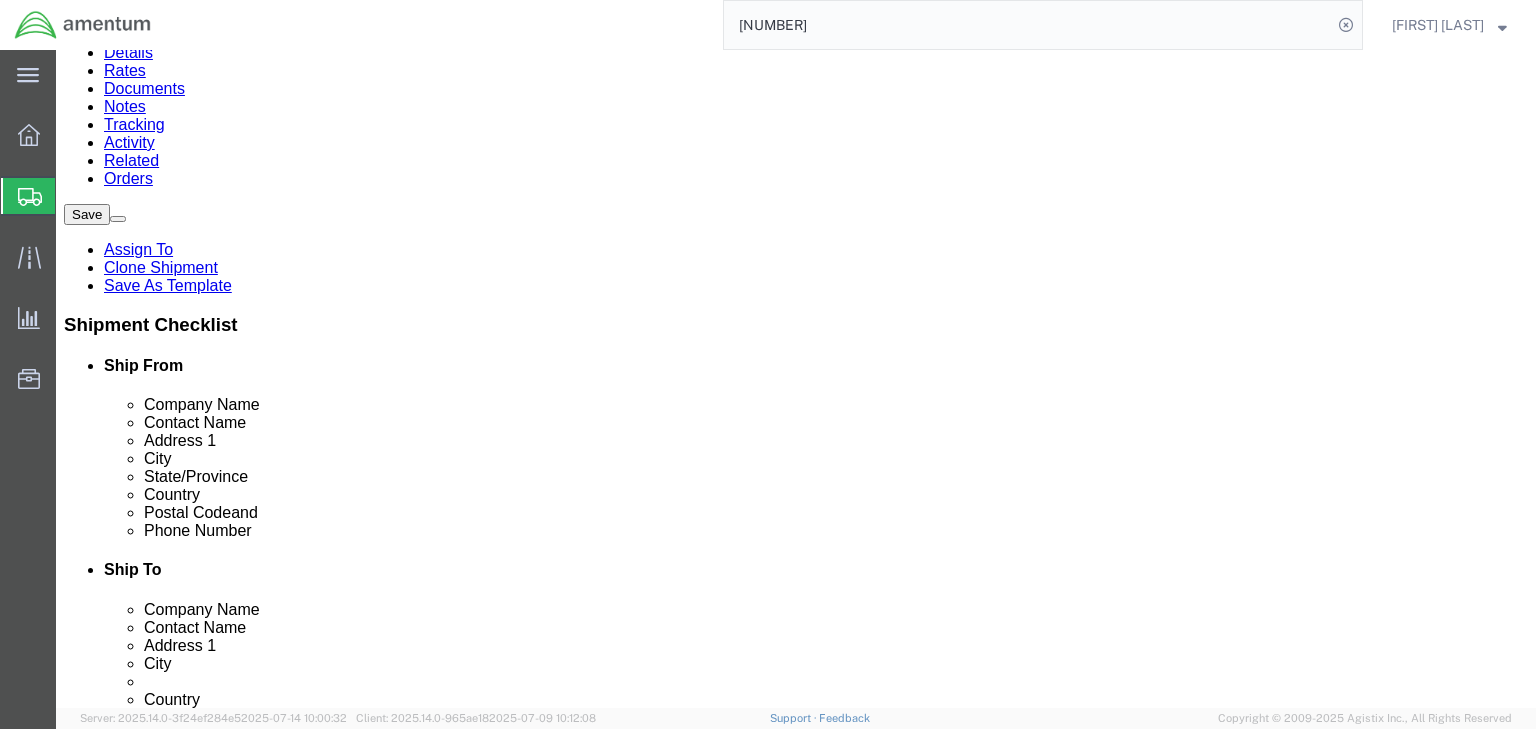 click 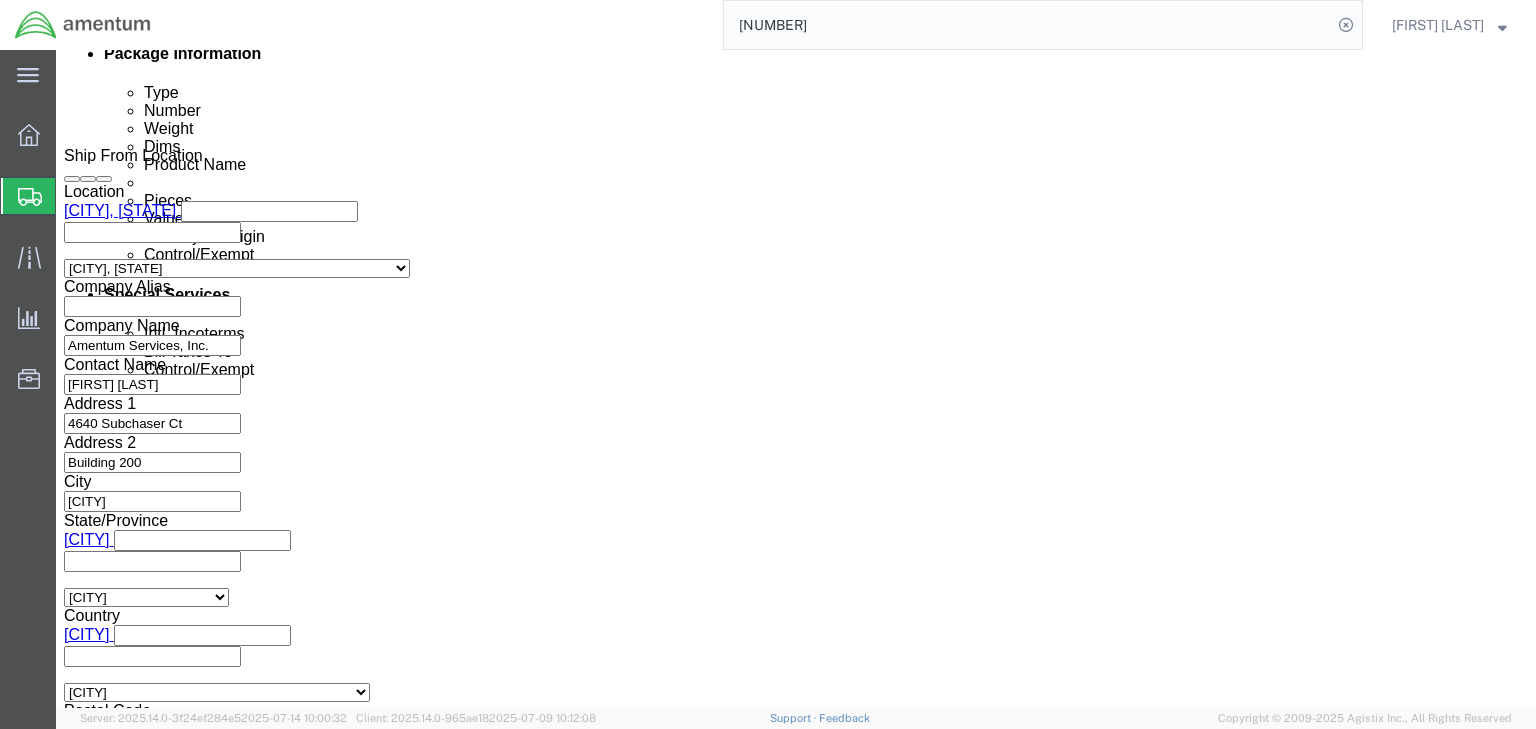 click on "Shipments" 